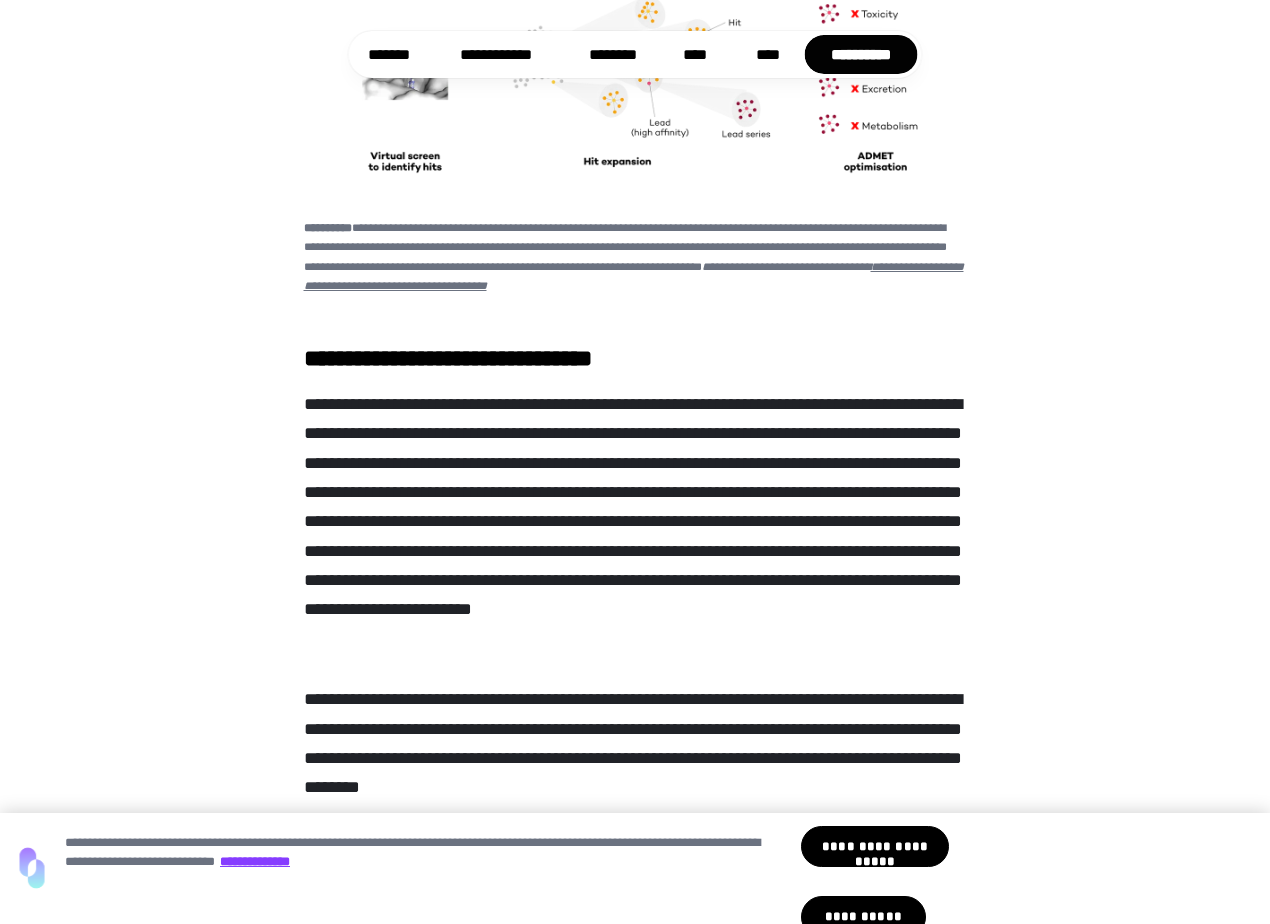 scroll, scrollTop: 0, scrollLeft: 0, axis: both 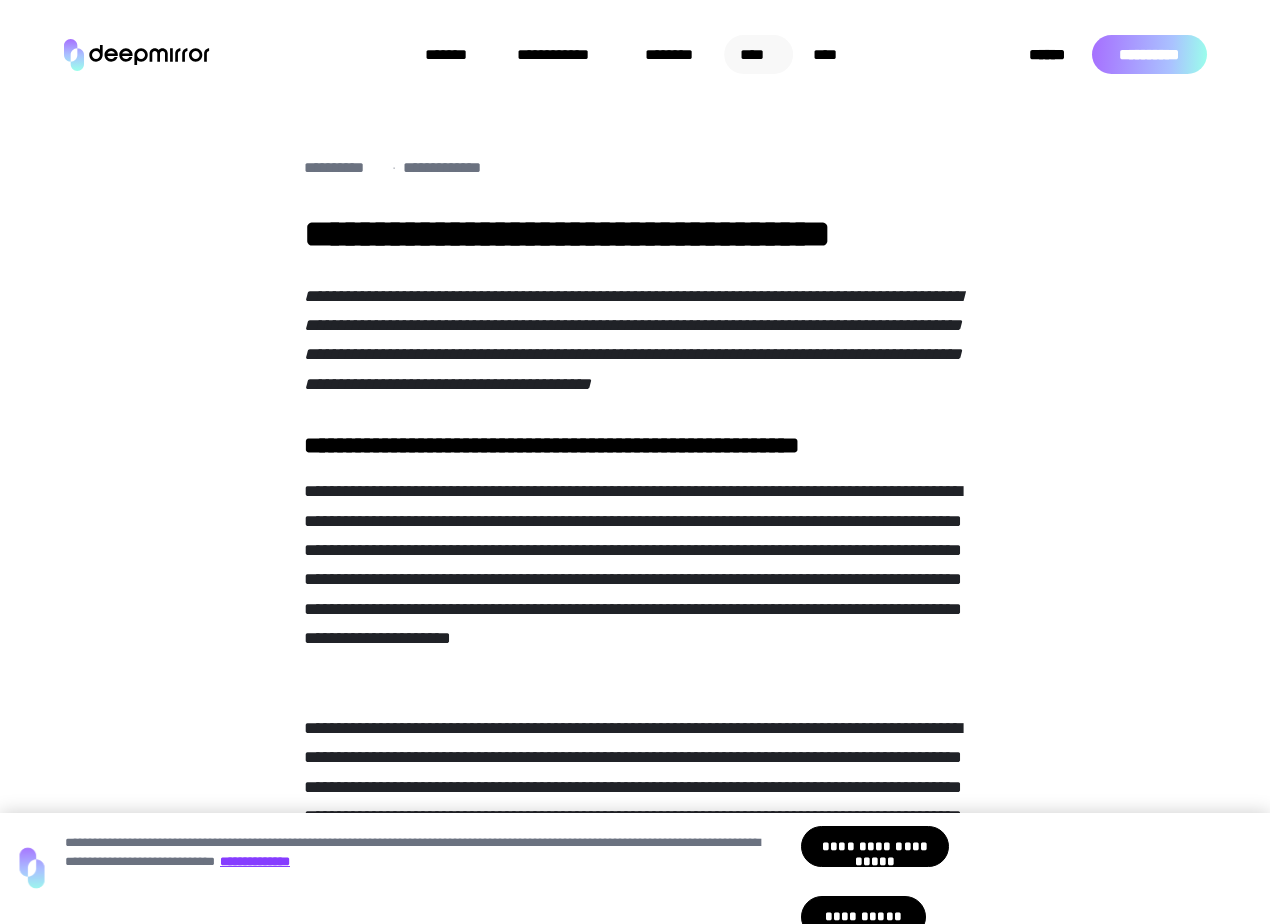 click on "****" at bounding box center [759, 54] 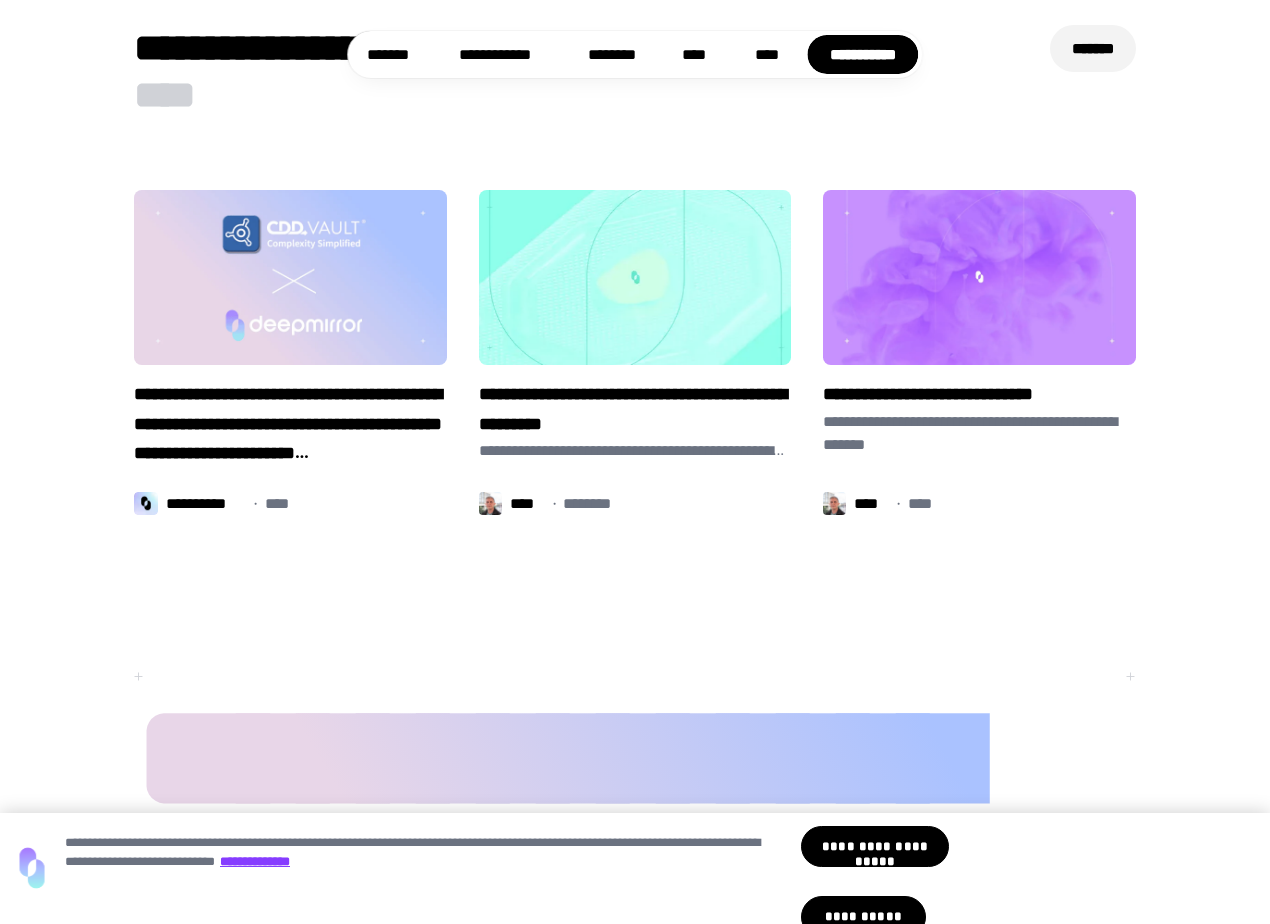 scroll, scrollTop: 6706, scrollLeft: 0, axis: vertical 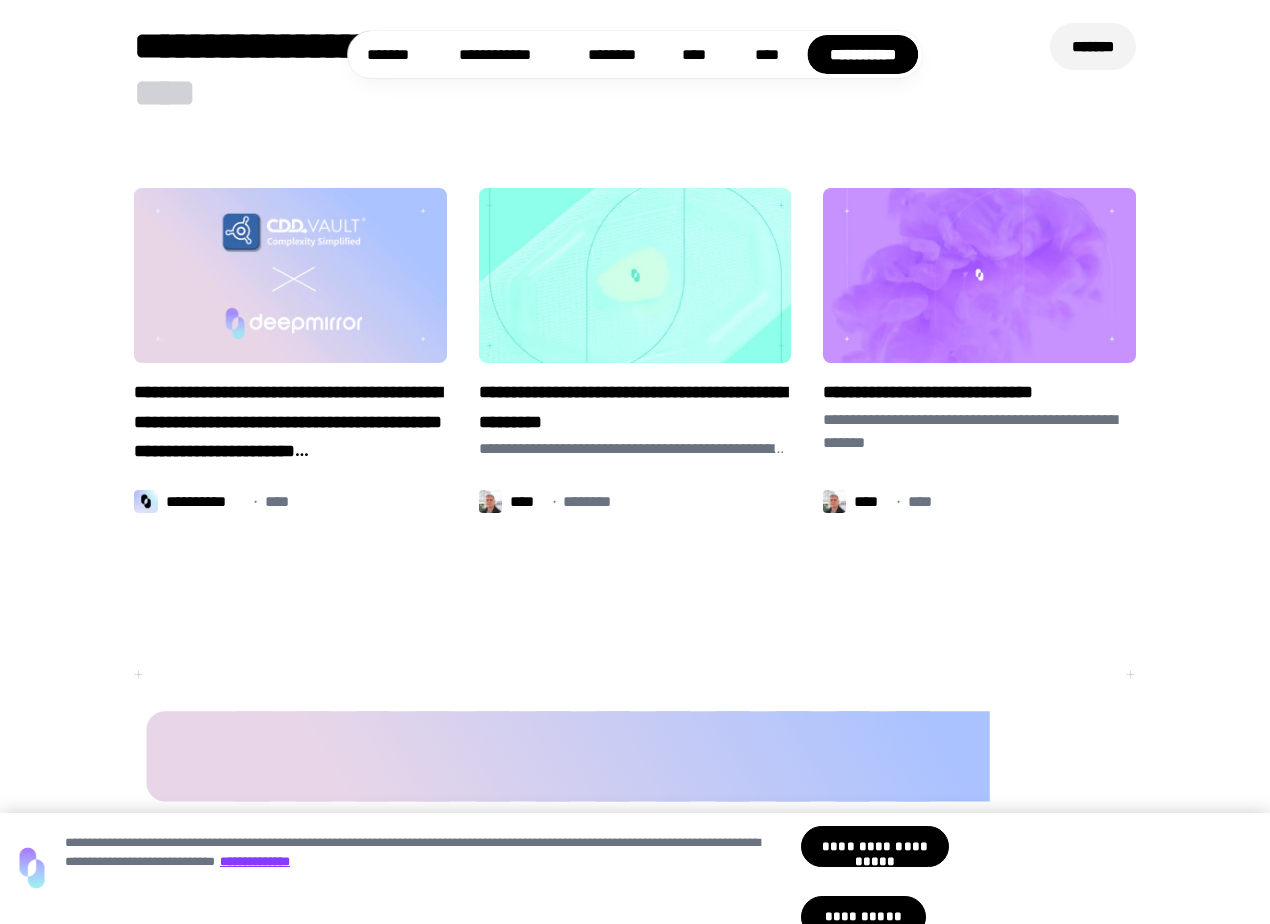 click at bounding box center [635, 275] 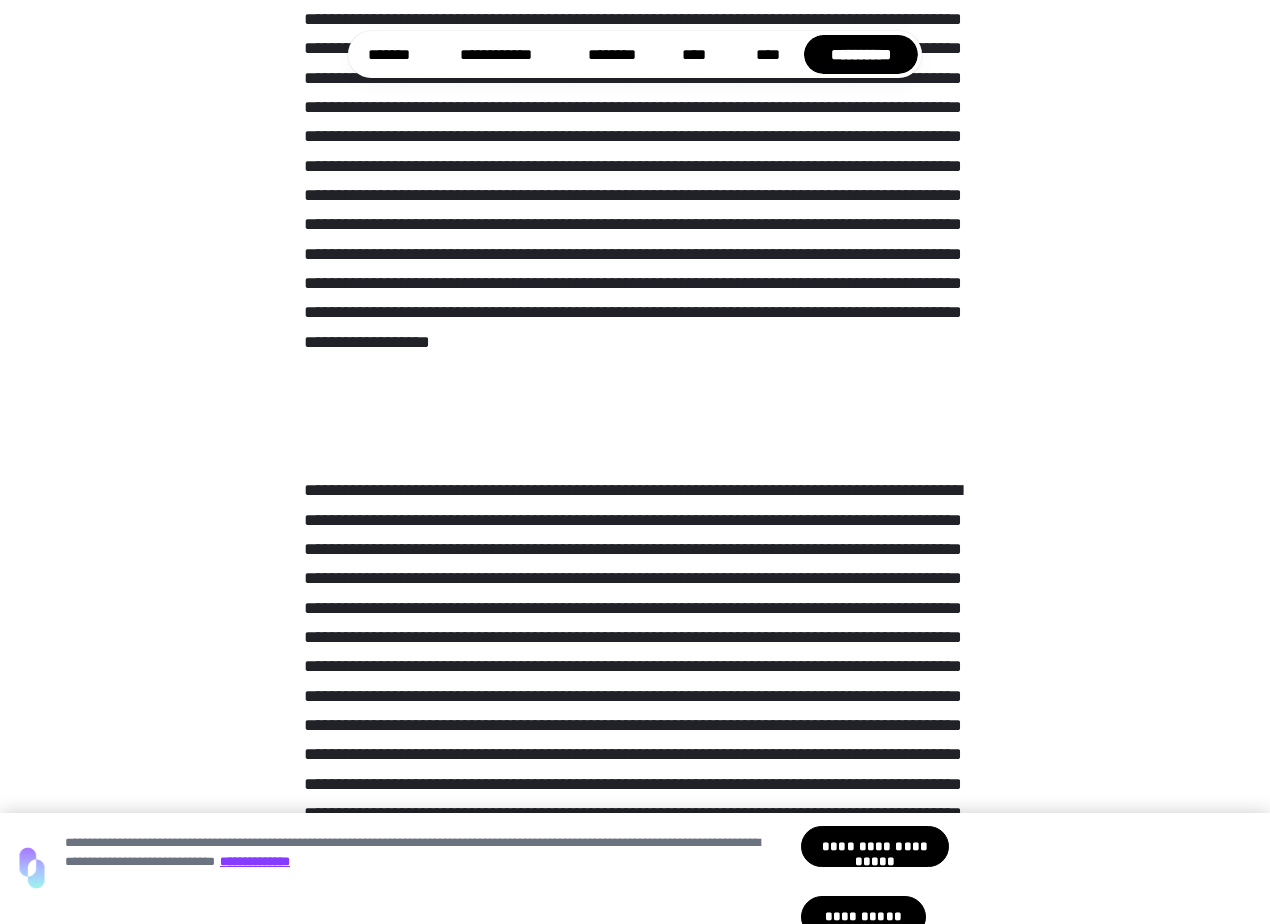 scroll, scrollTop: 13025, scrollLeft: 0, axis: vertical 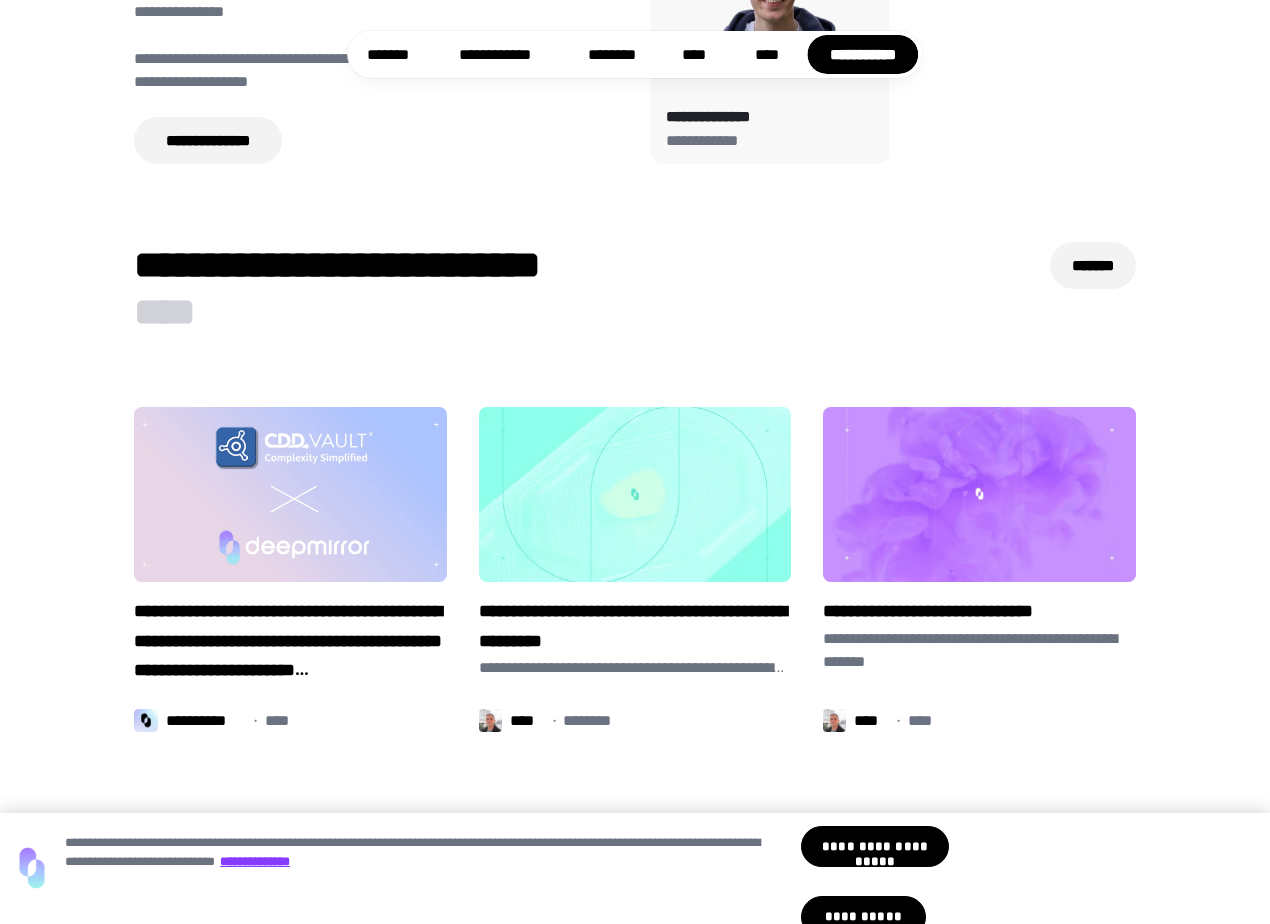 click at bounding box center (291, 494) 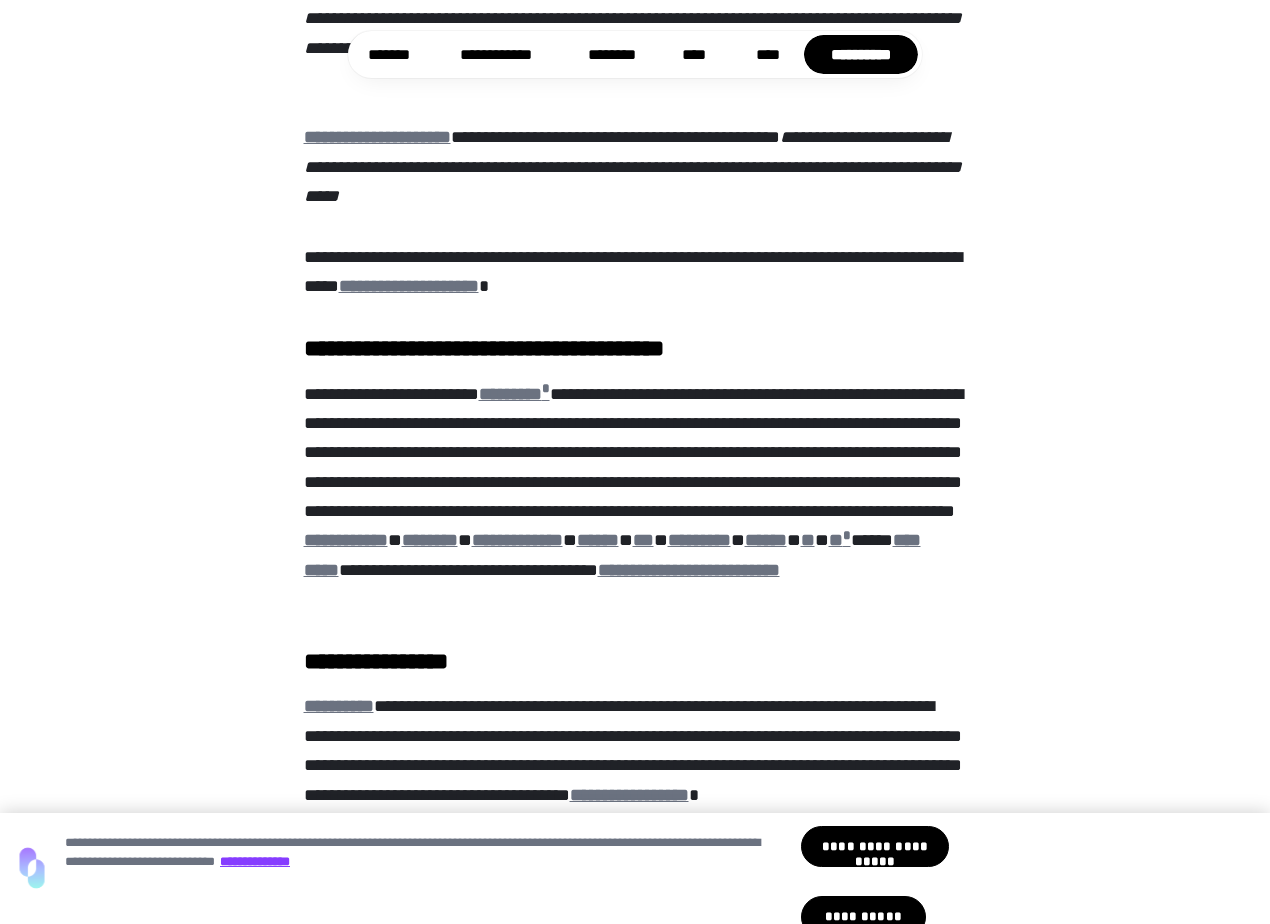 scroll, scrollTop: 1725, scrollLeft: 0, axis: vertical 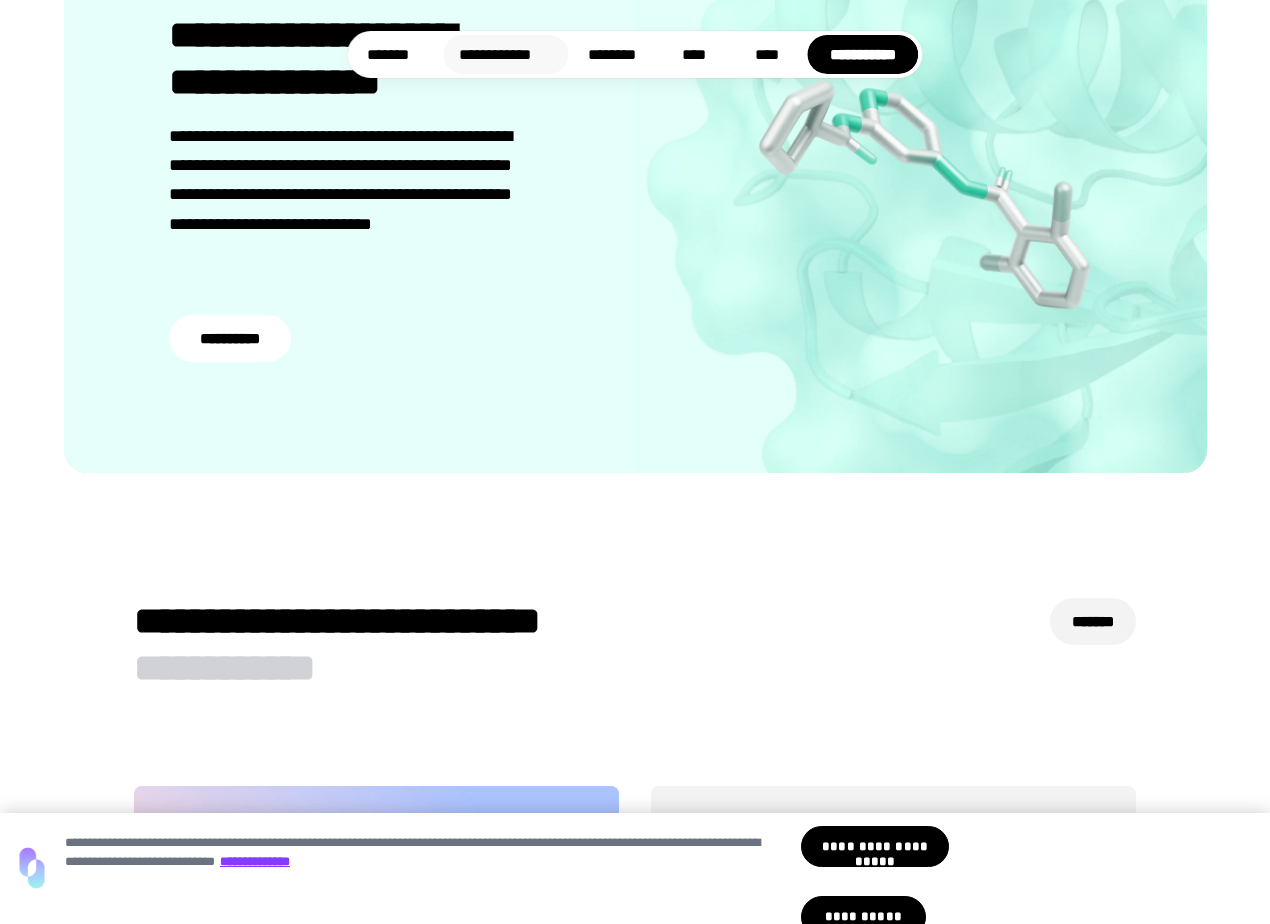 click on "**********" at bounding box center (506, 54) 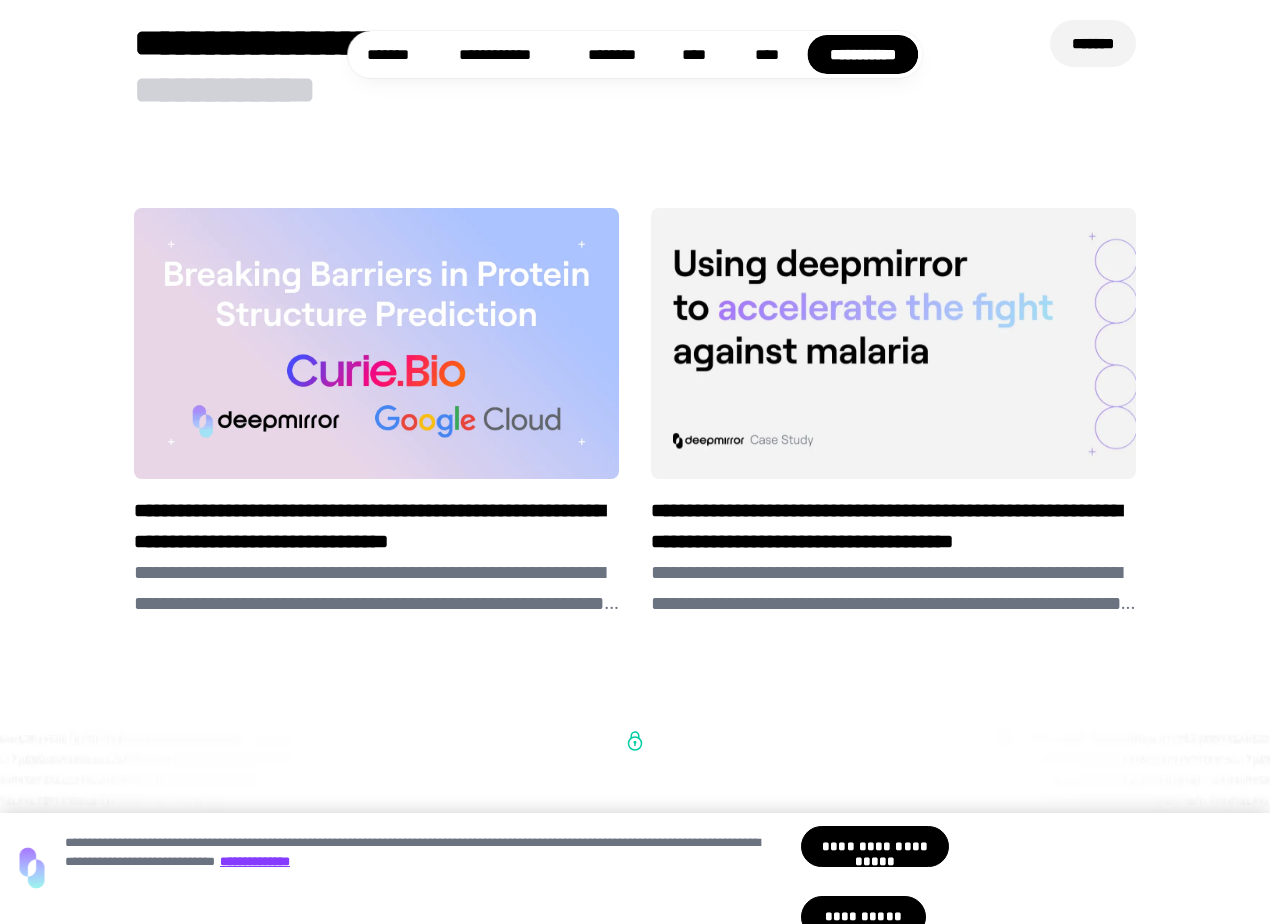 scroll, scrollTop: 3753, scrollLeft: 0, axis: vertical 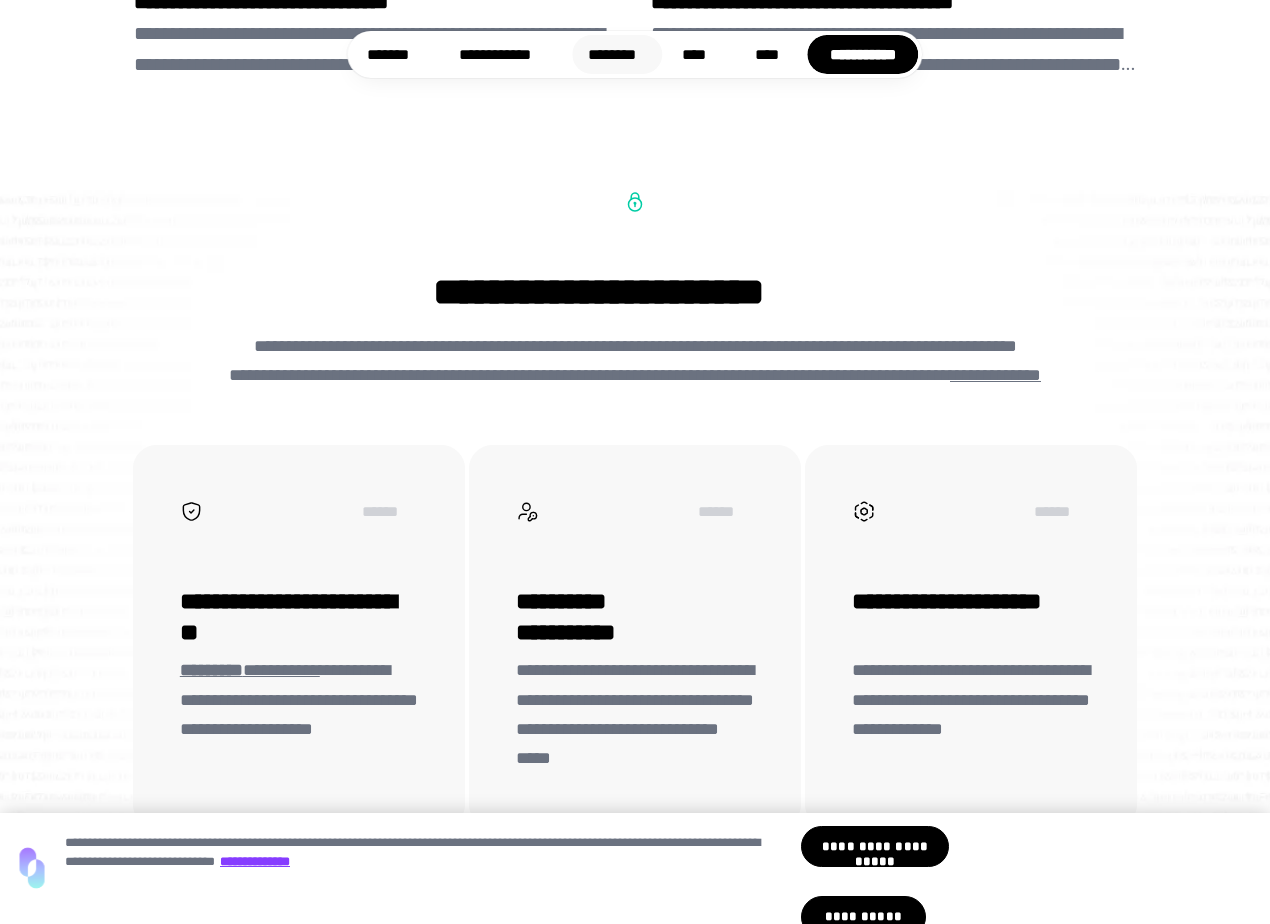 click on "********" at bounding box center [617, 54] 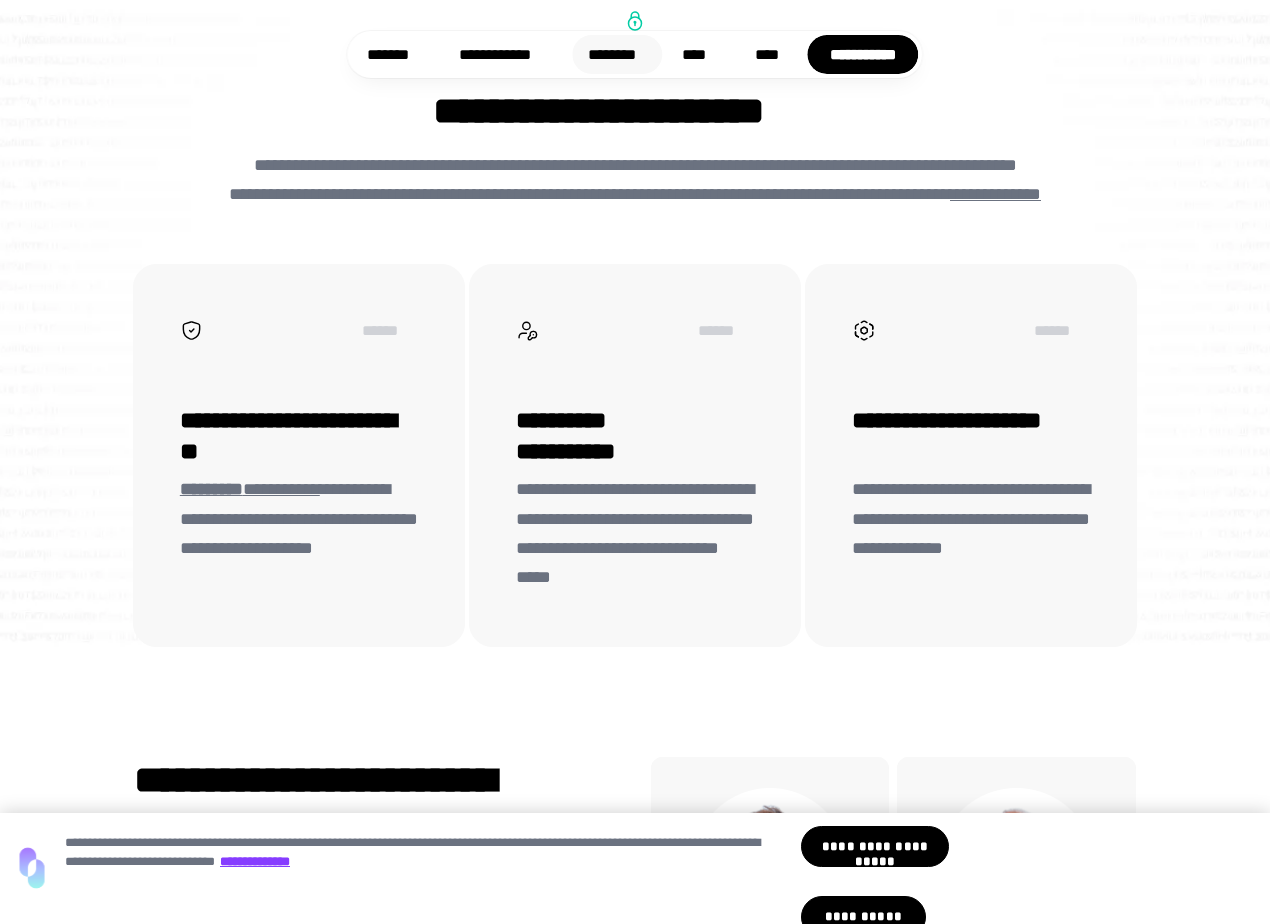 scroll, scrollTop: 4463, scrollLeft: 0, axis: vertical 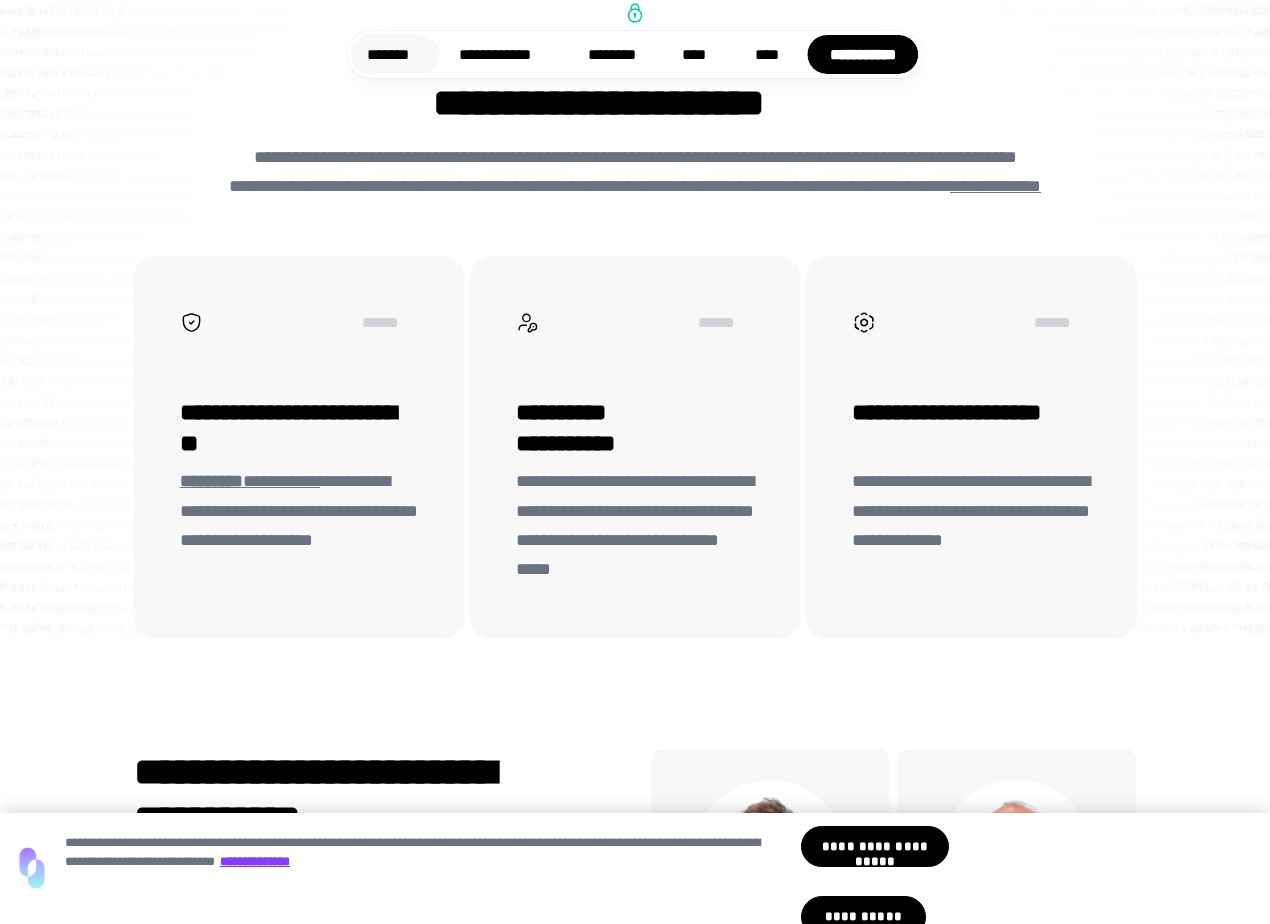 click on "*******" at bounding box center [395, 54] 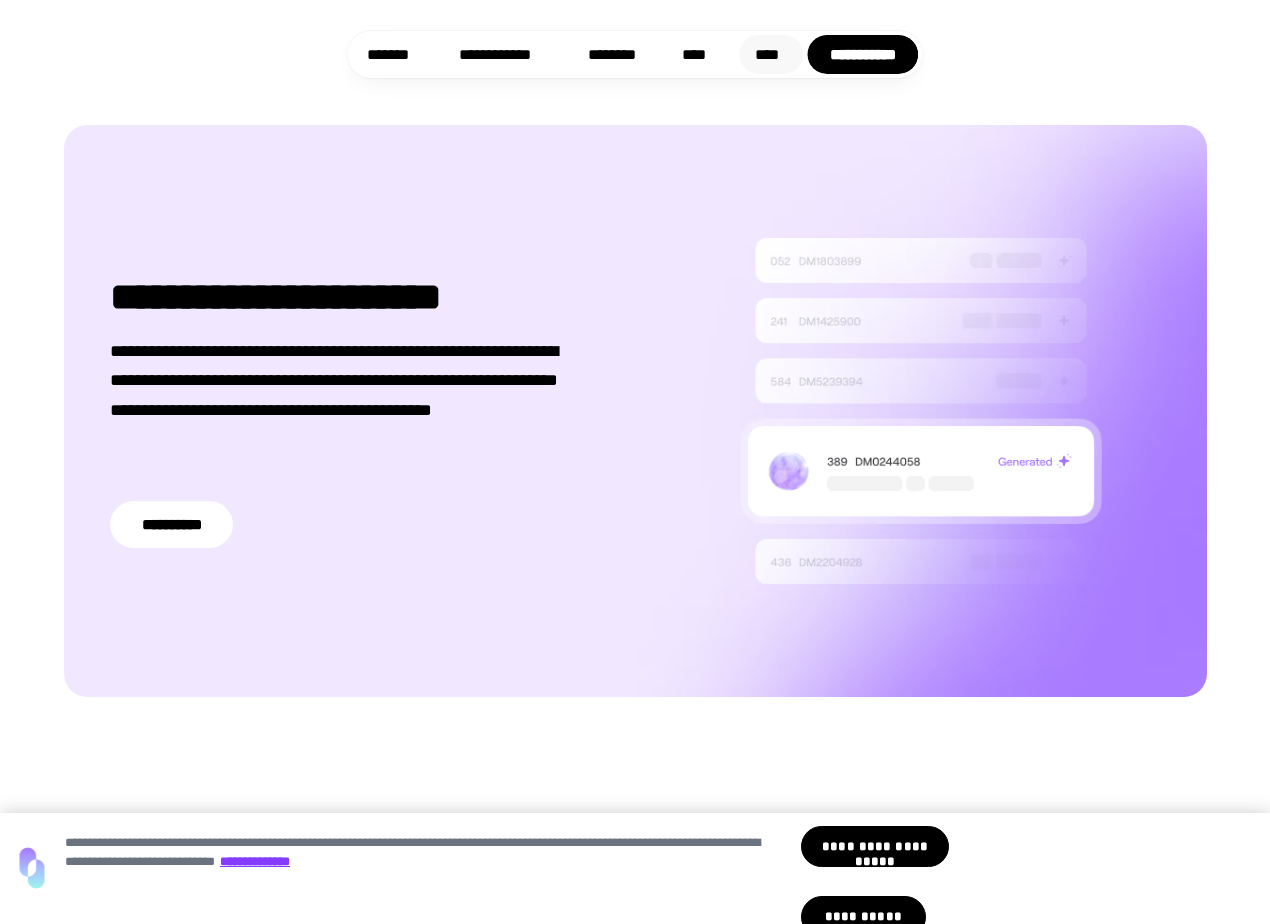 scroll, scrollTop: 1507, scrollLeft: 0, axis: vertical 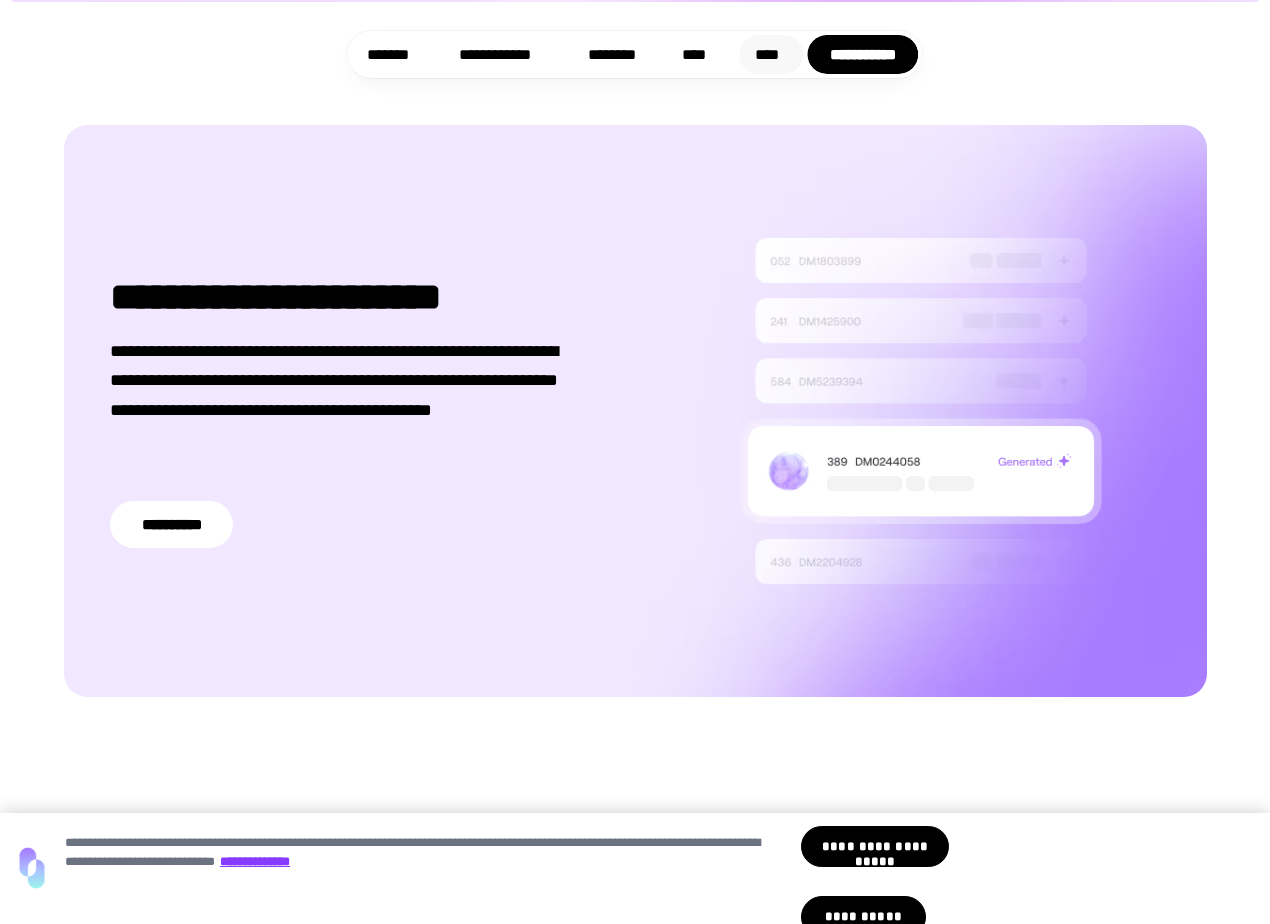 click on "****" at bounding box center (772, 54) 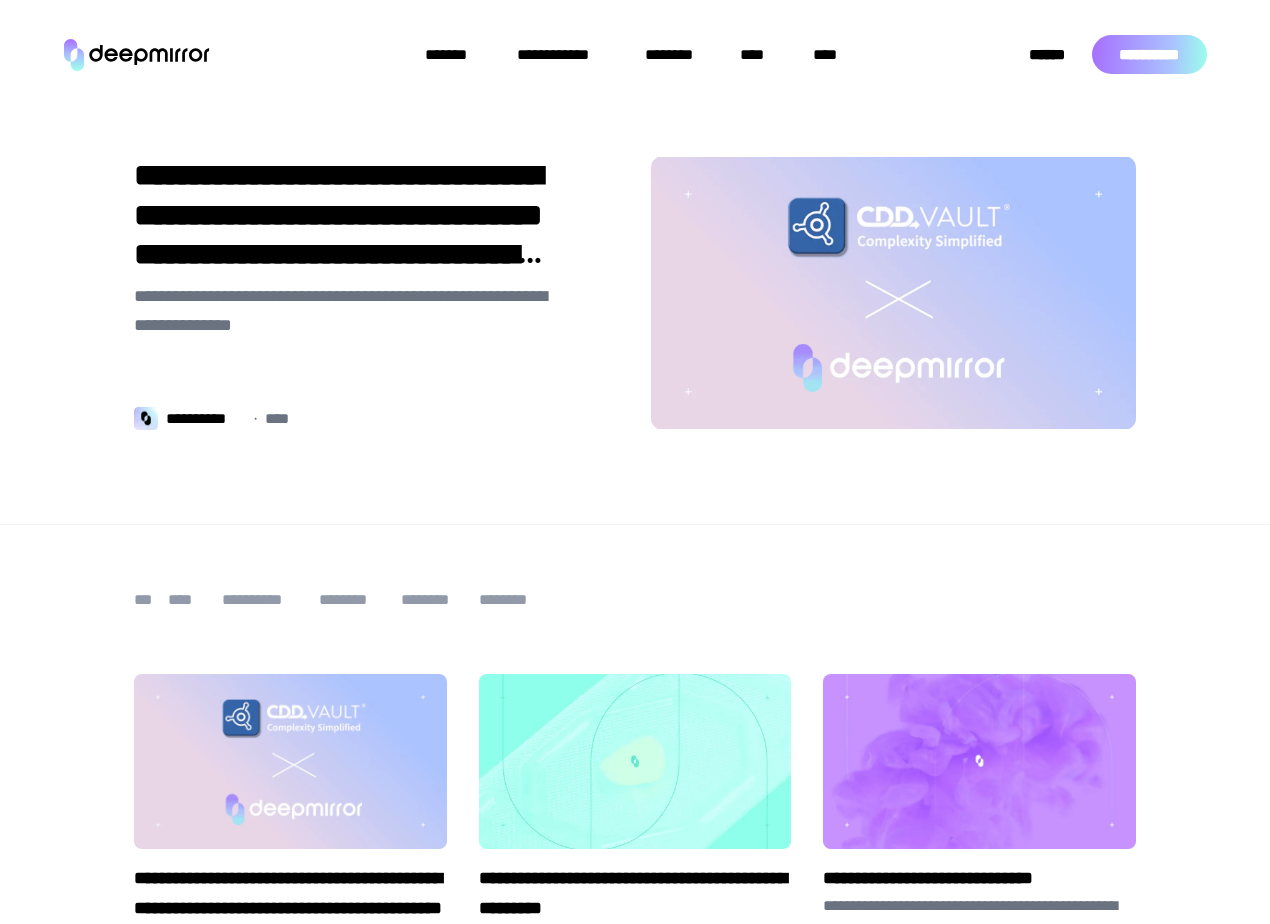 scroll, scrollTop: 0, scrollLeft: 0, axis: both 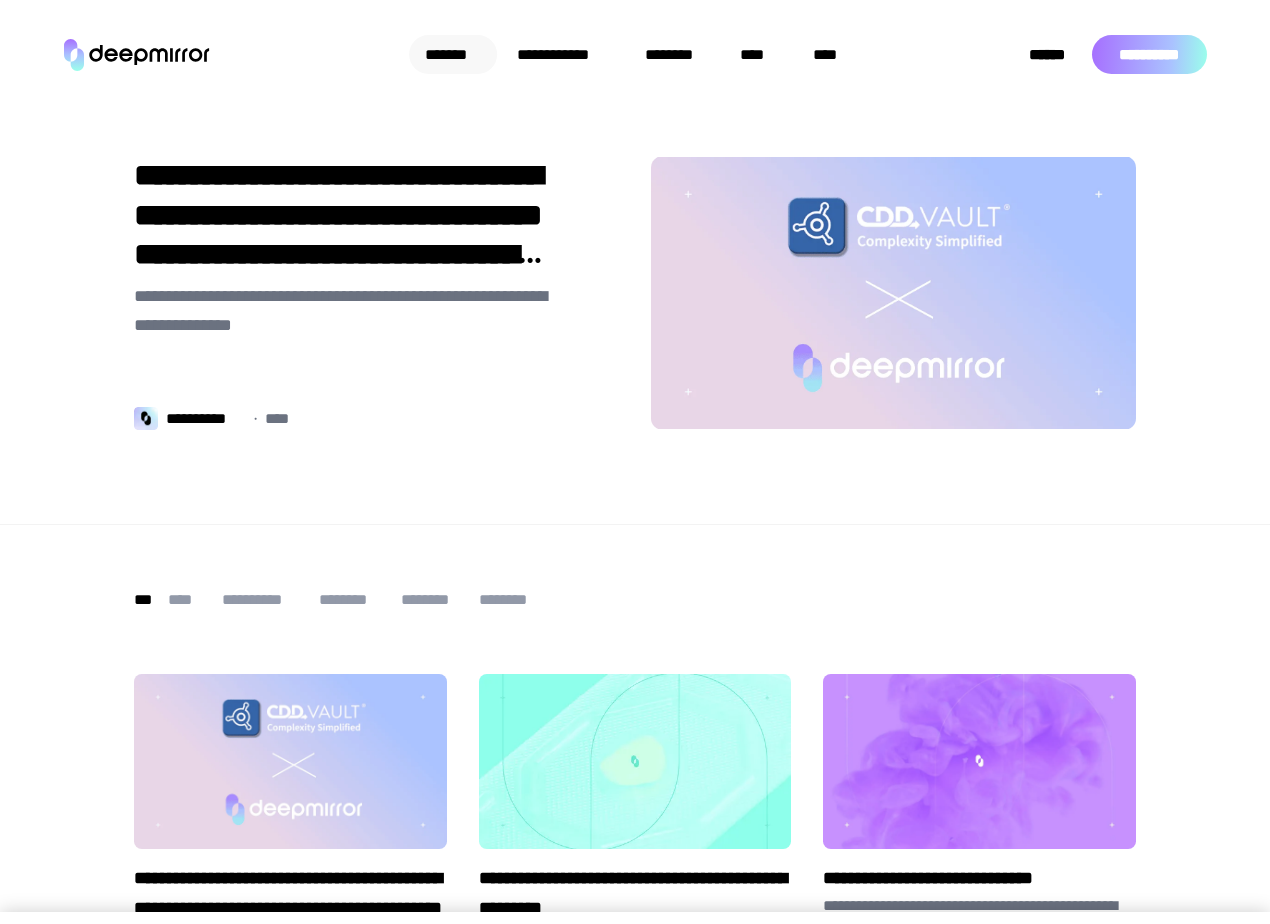 click on "*******" at bounding box center (453, 54) 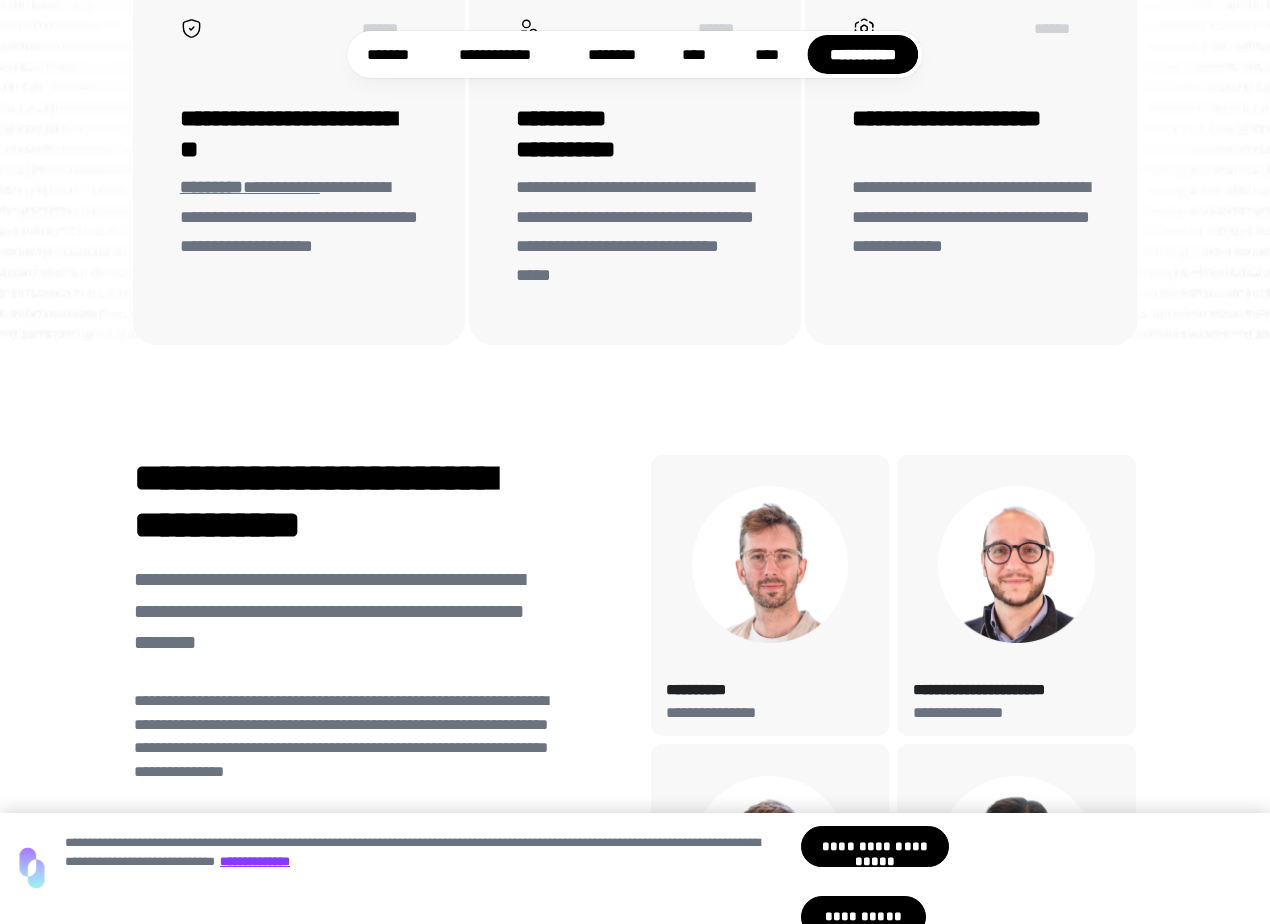 scroll, scrollTop: 4784, scrollLeft: 0, axis: vertical 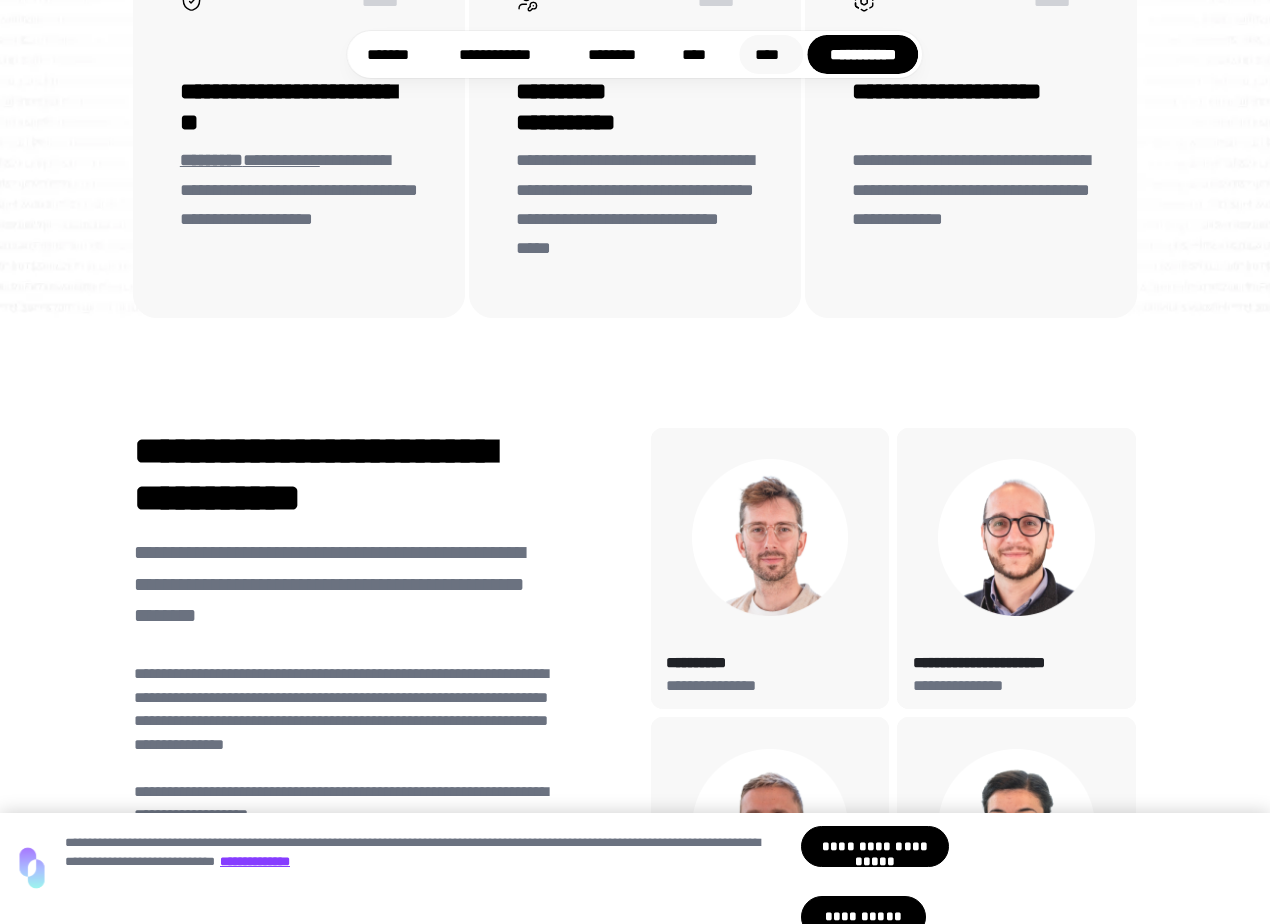 click on "****" at bounding box center (772, 54) 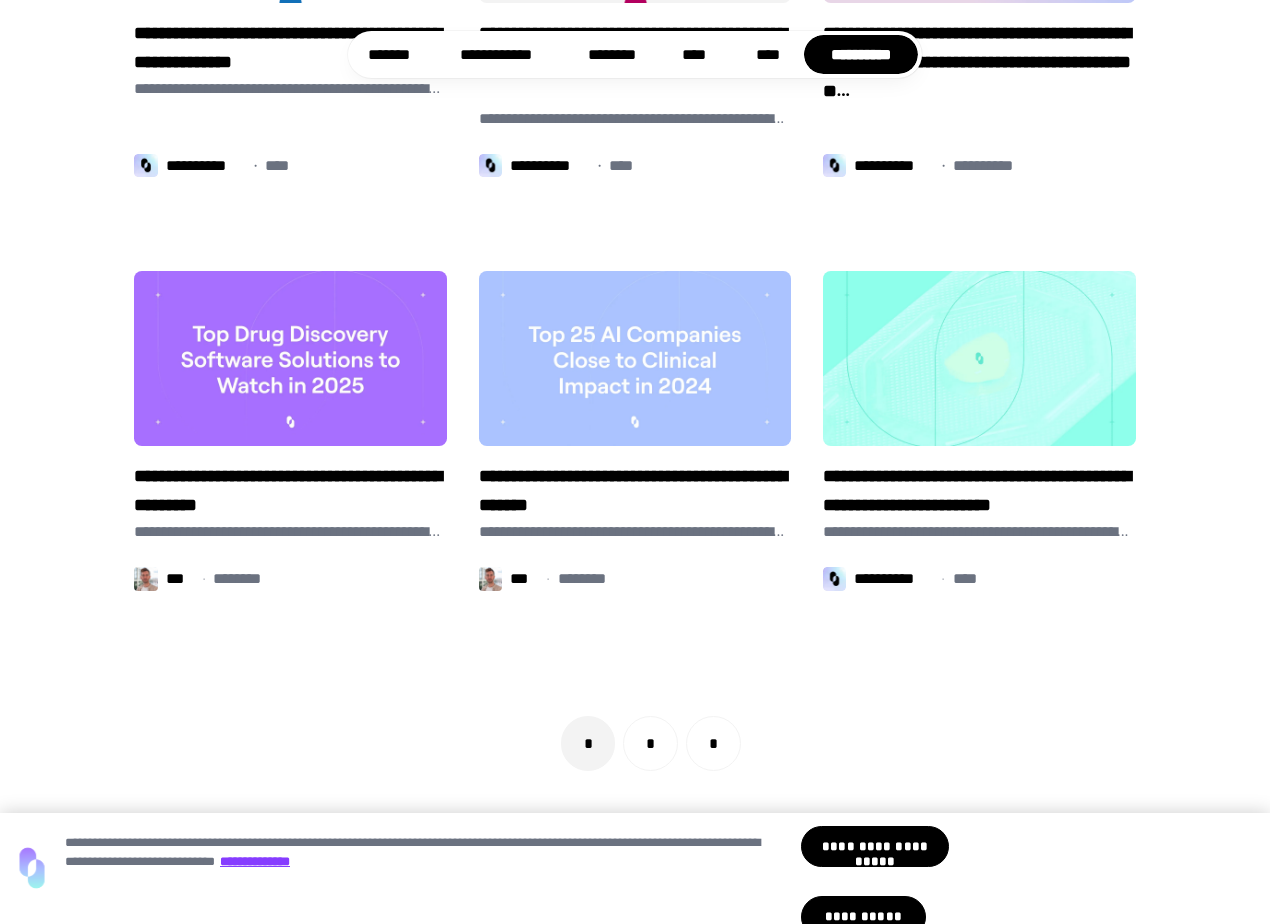 scroll, scrollTop: 1275, scrollLeft: 0, axis: vertical 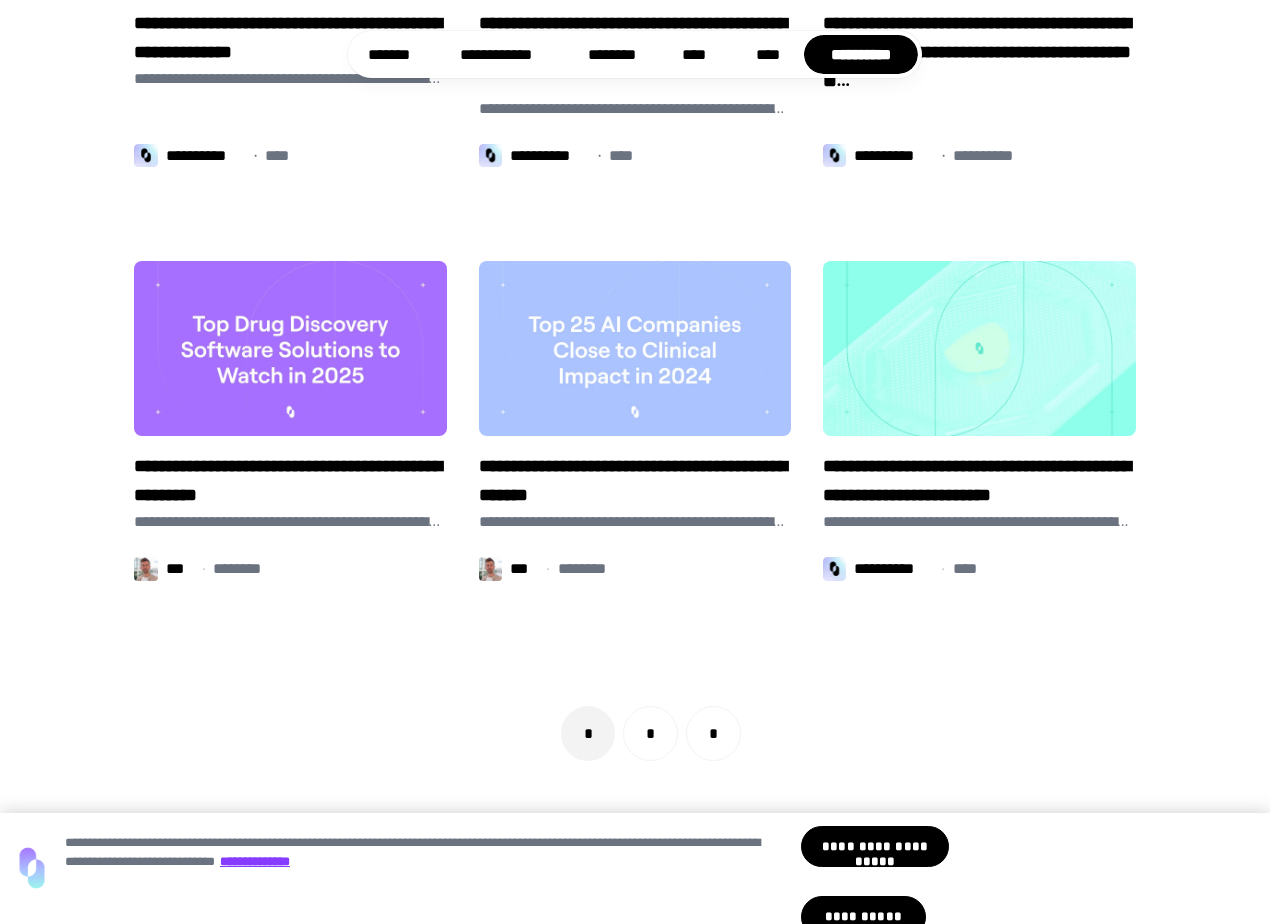 click on "*" at bounding box center (650, 733) 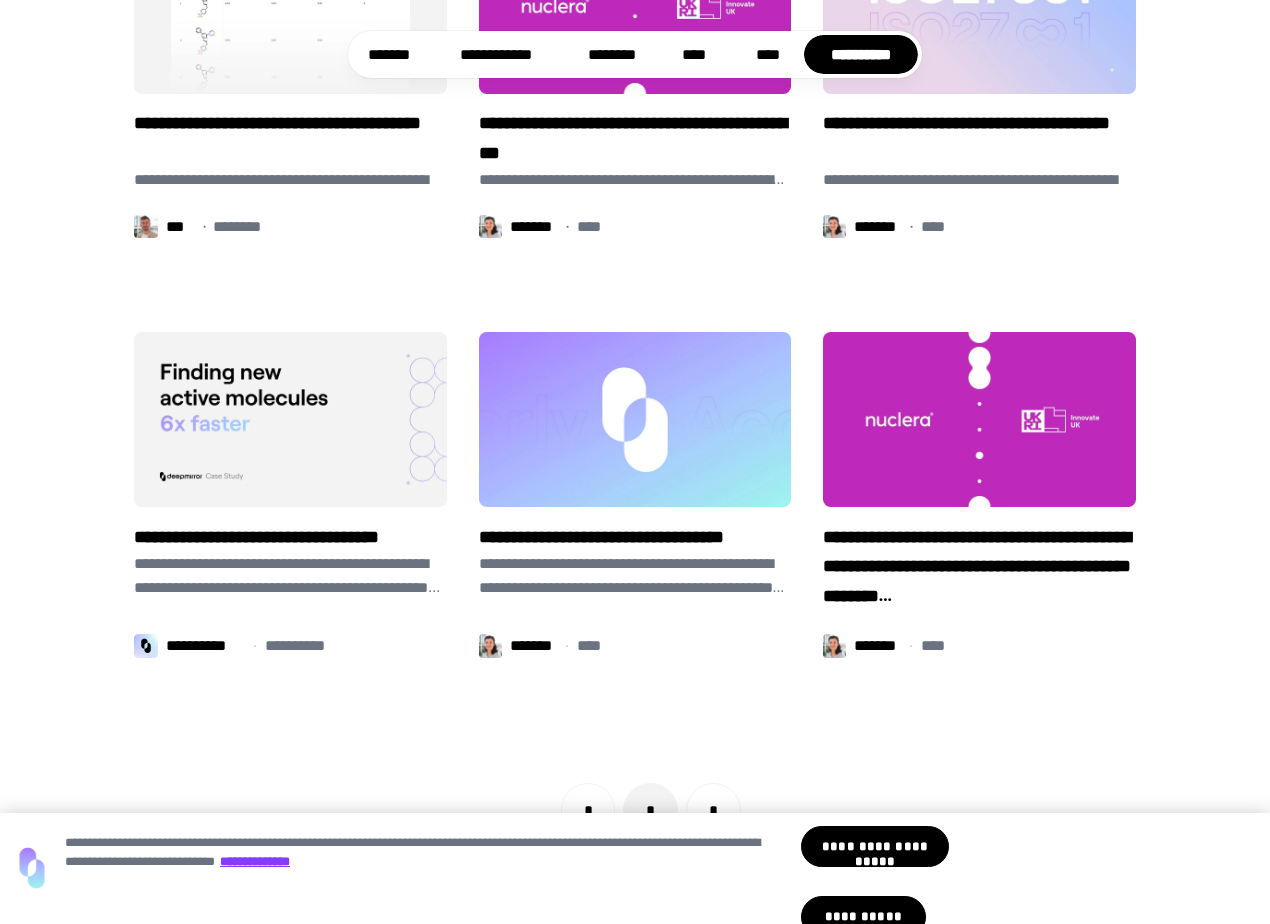 scroll, scrollTop: 1238, scrollLeft: 0, axis: vertical 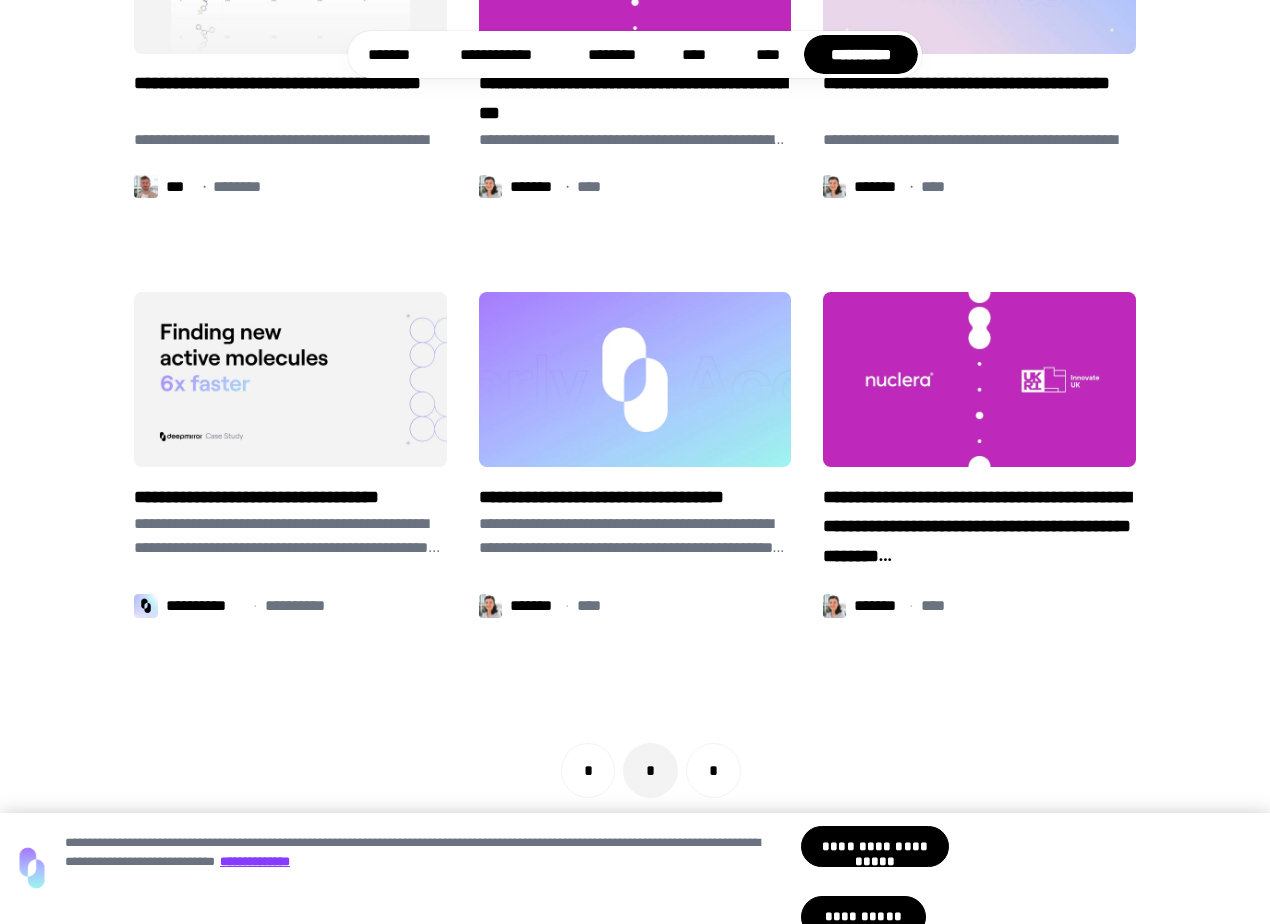 click on "*" at bounding box center [713, 770] 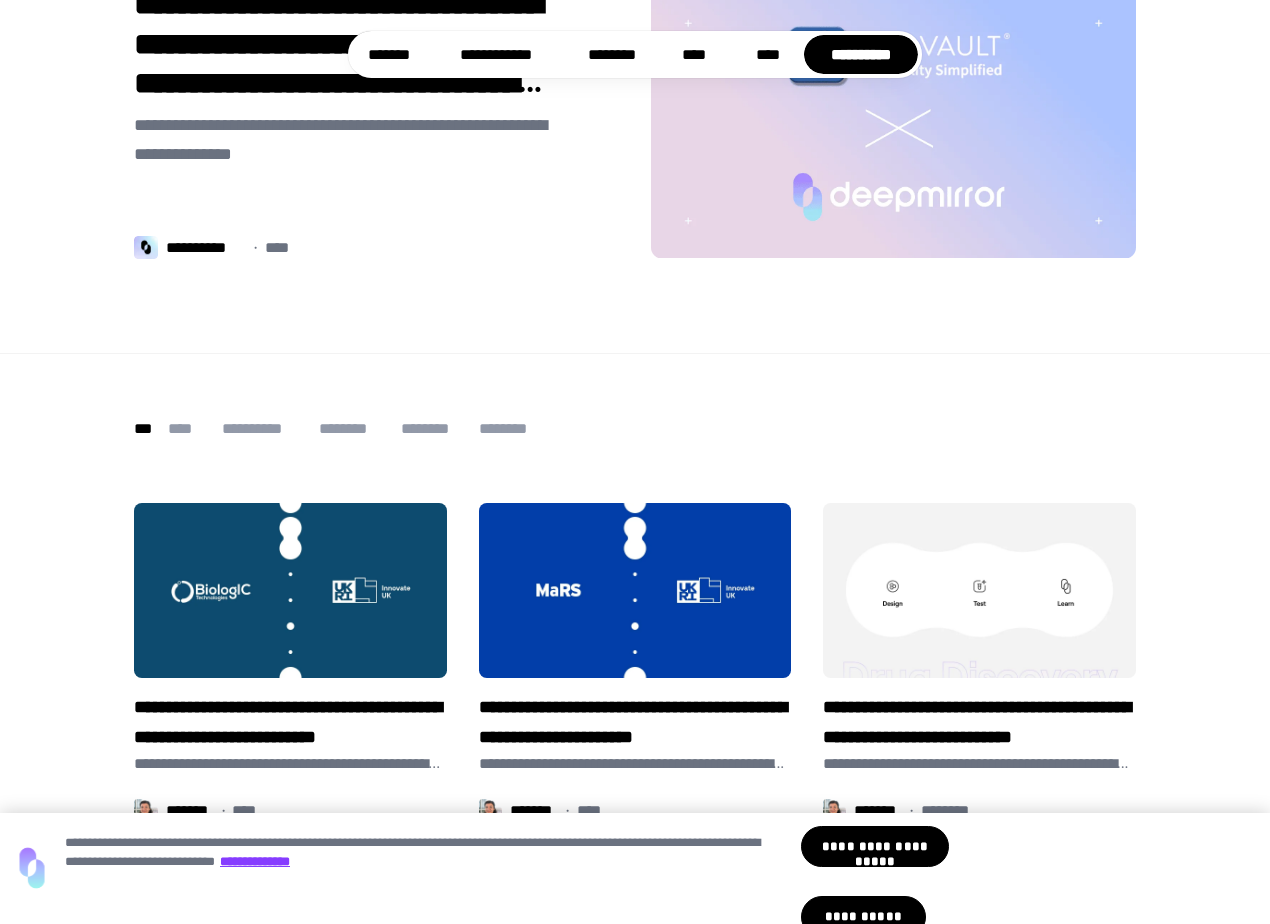 scroll, scrollTop: 0, scrollLeft: 0, axis: both 